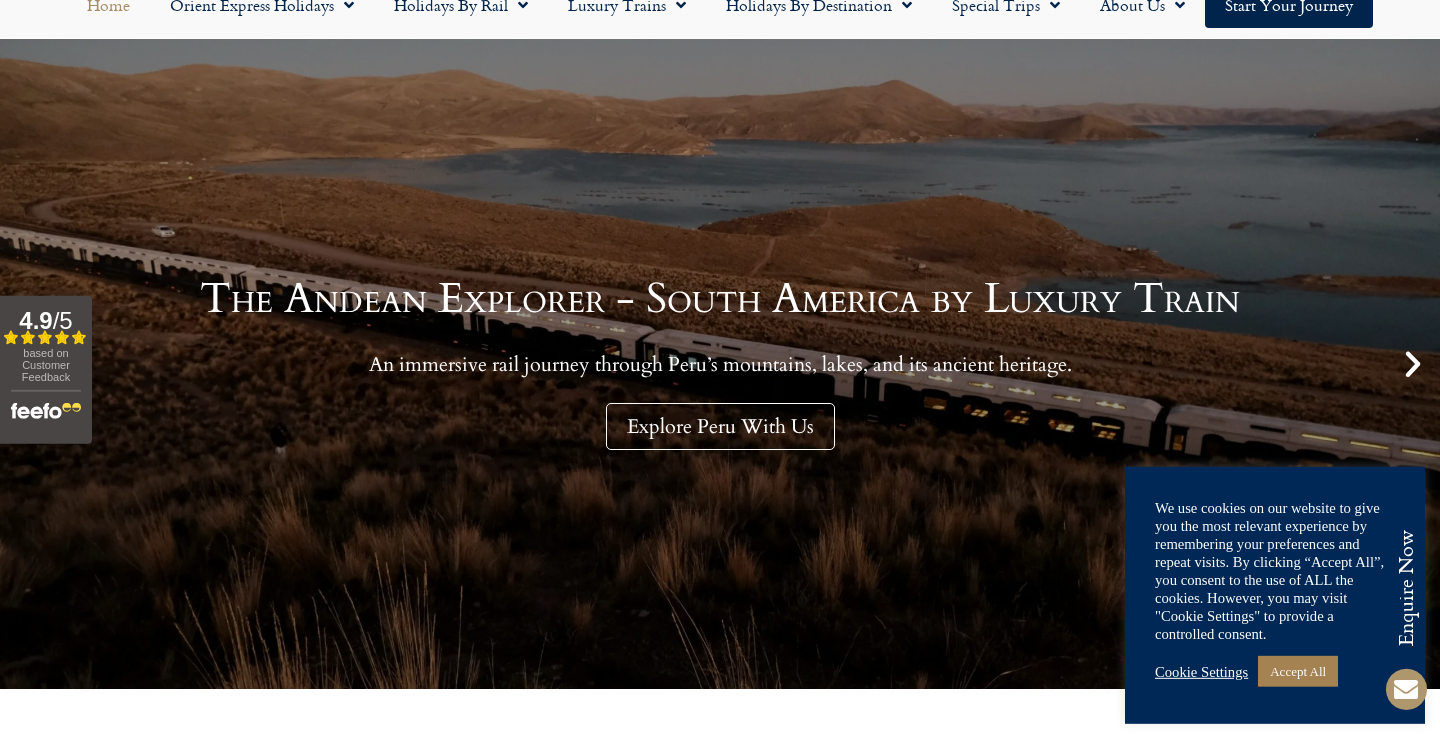 scroll, scrollTop: 204, scrollLeft: 0, axis: vertical 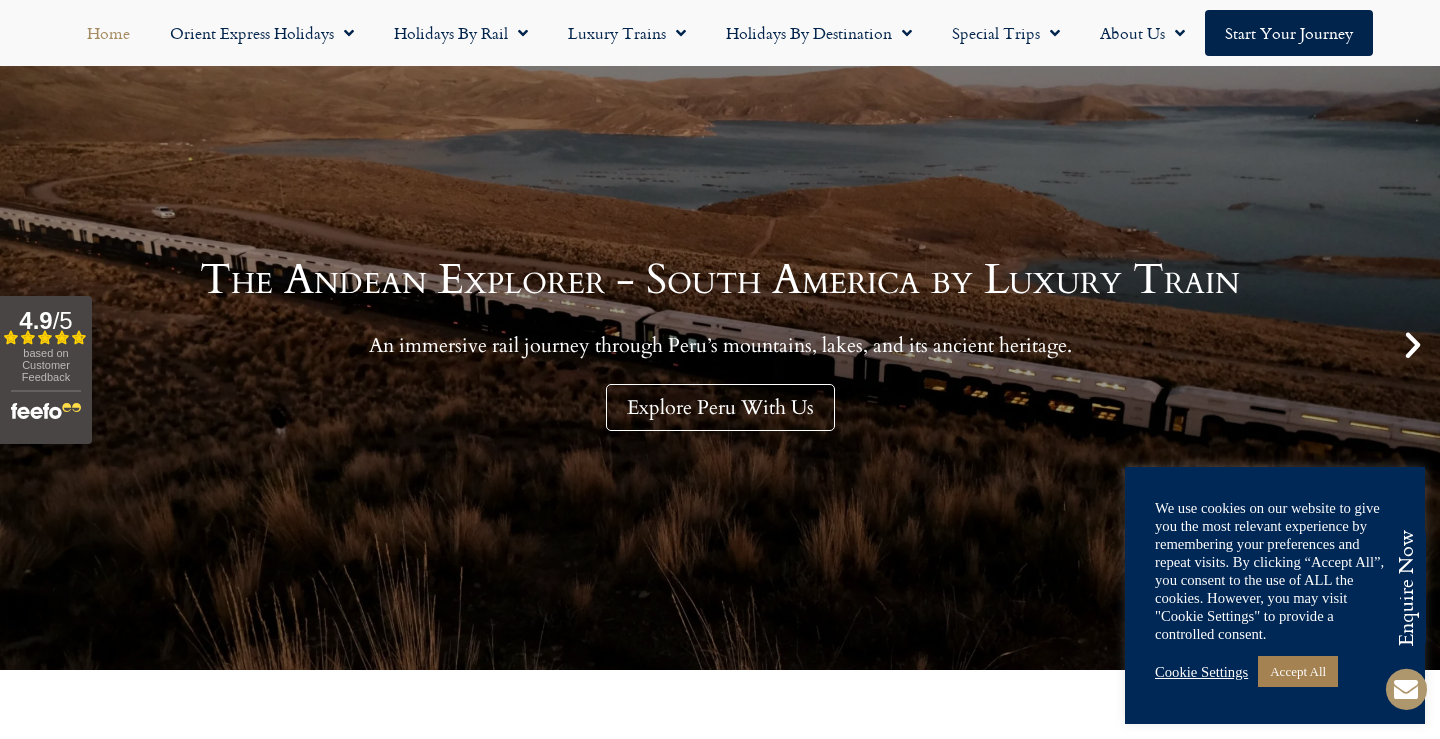 click on "Cookie Settings" at bounding box center [1201, 672] 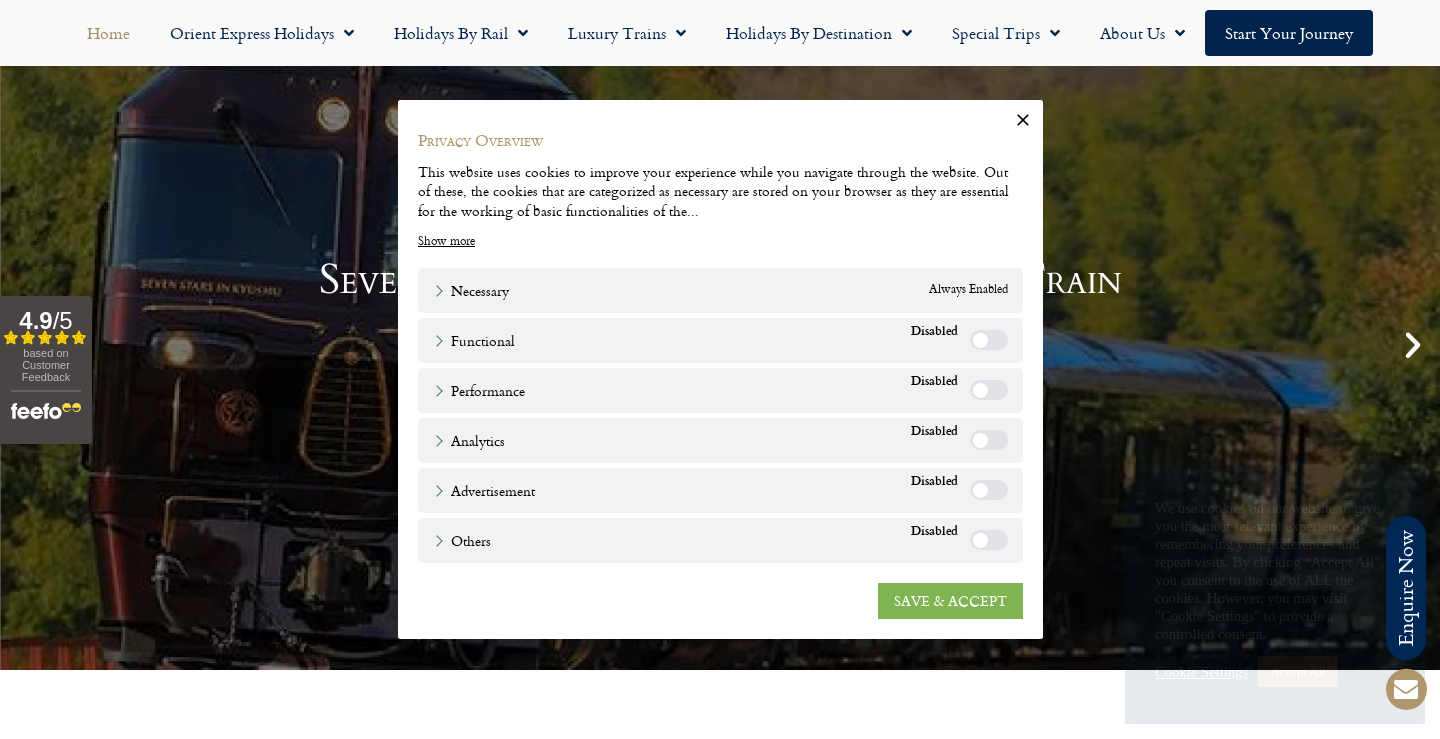 click on "SAVE & ACCEPT" at bounding box center [950, 601] 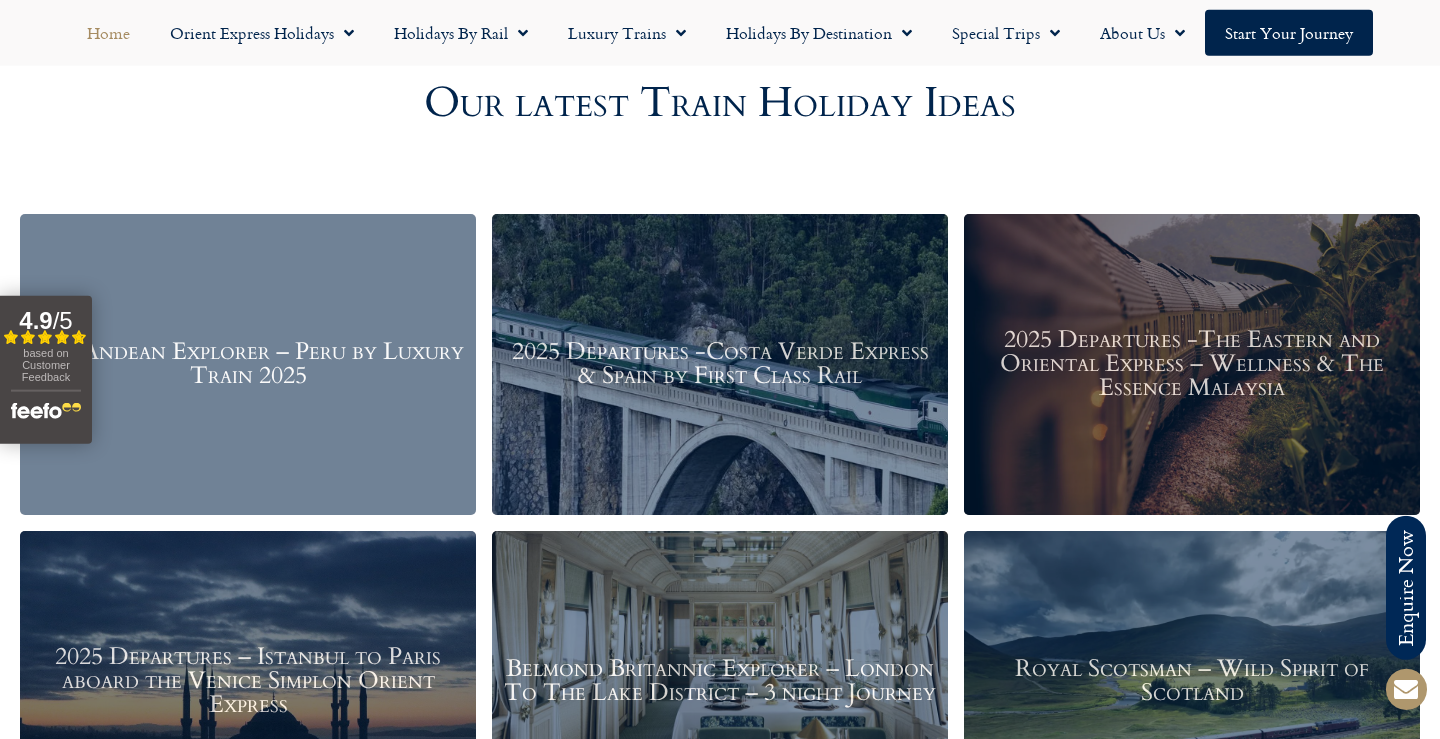scroll, scrollTop: 2346, scrollLeft: 0, axis: vertical 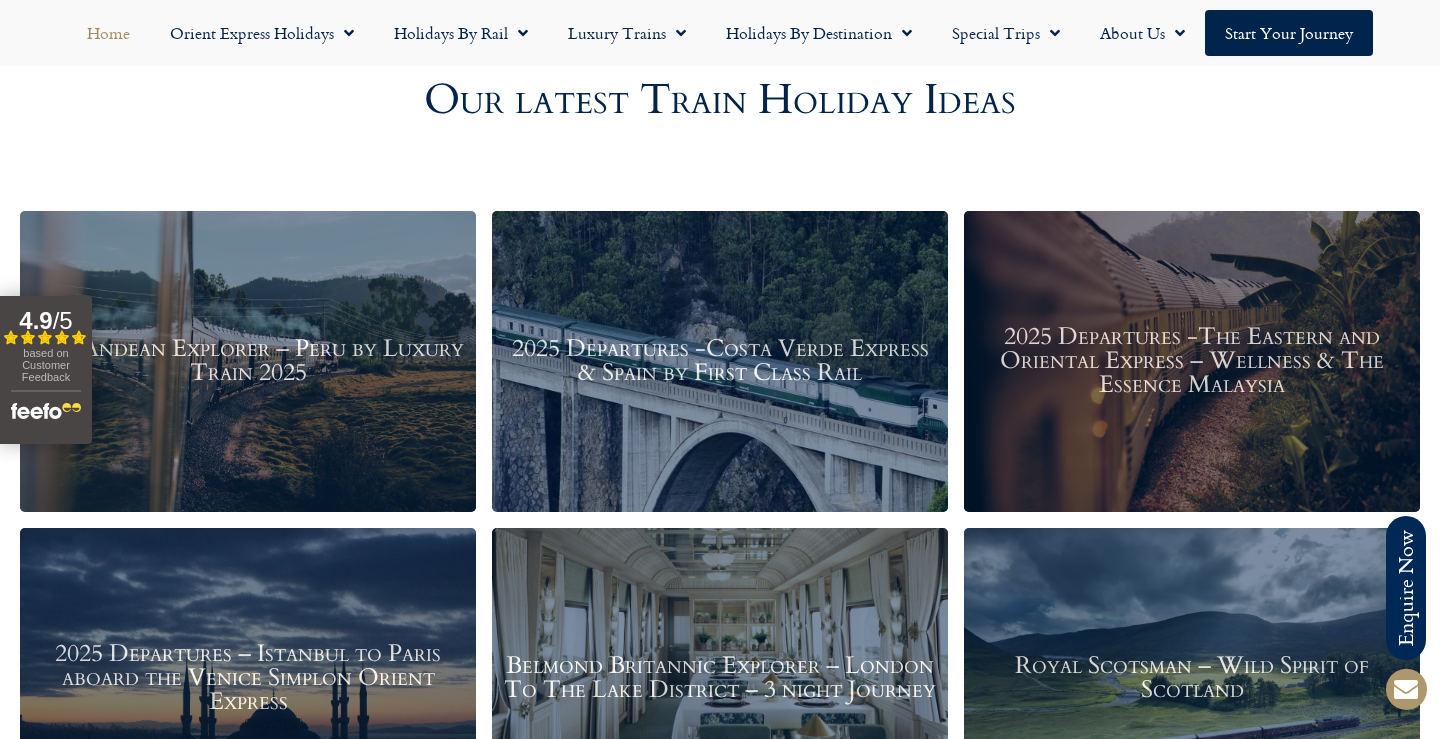 click on "The Andean Explorer – Peru by Luxury Train 2025" at bounding box center (248, 361) 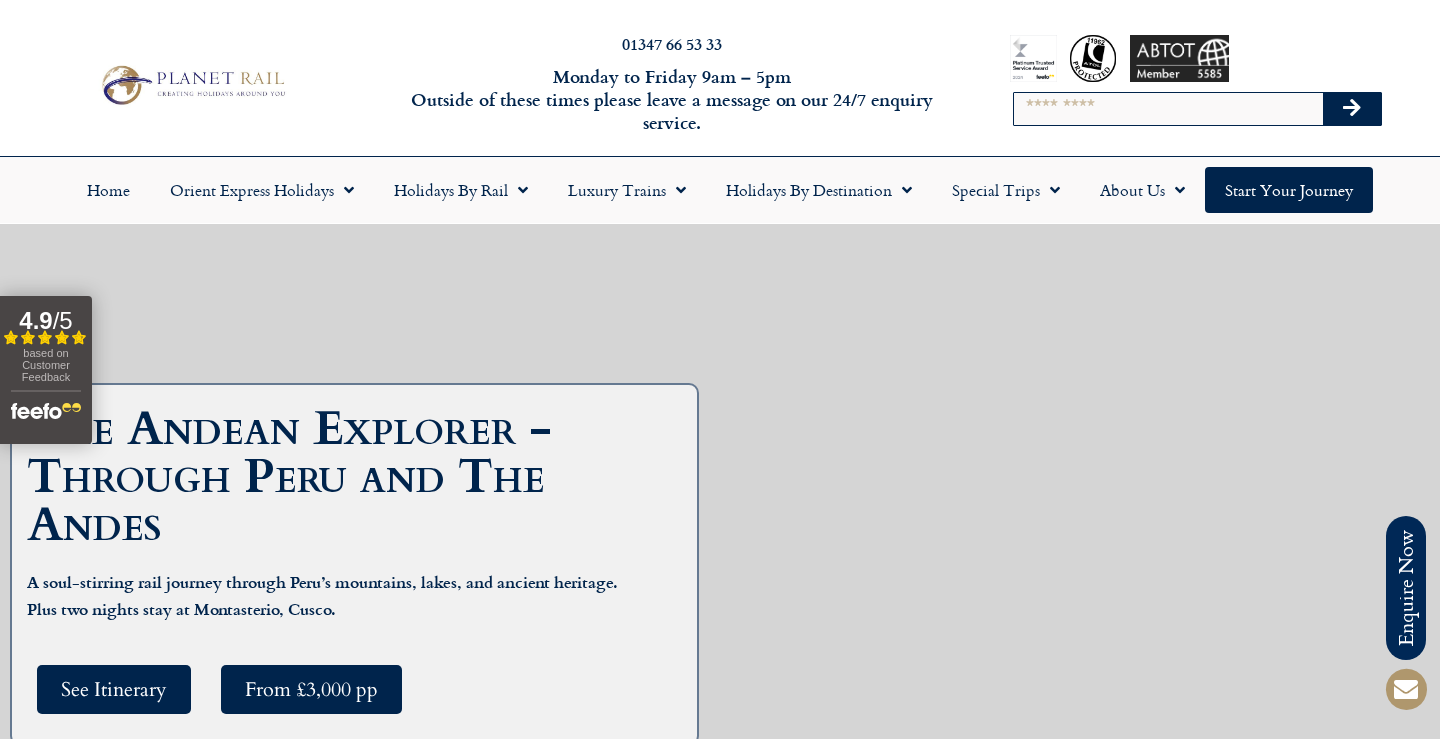 scroll, scrollTop: 0, scrollLeft: 0, axis: both 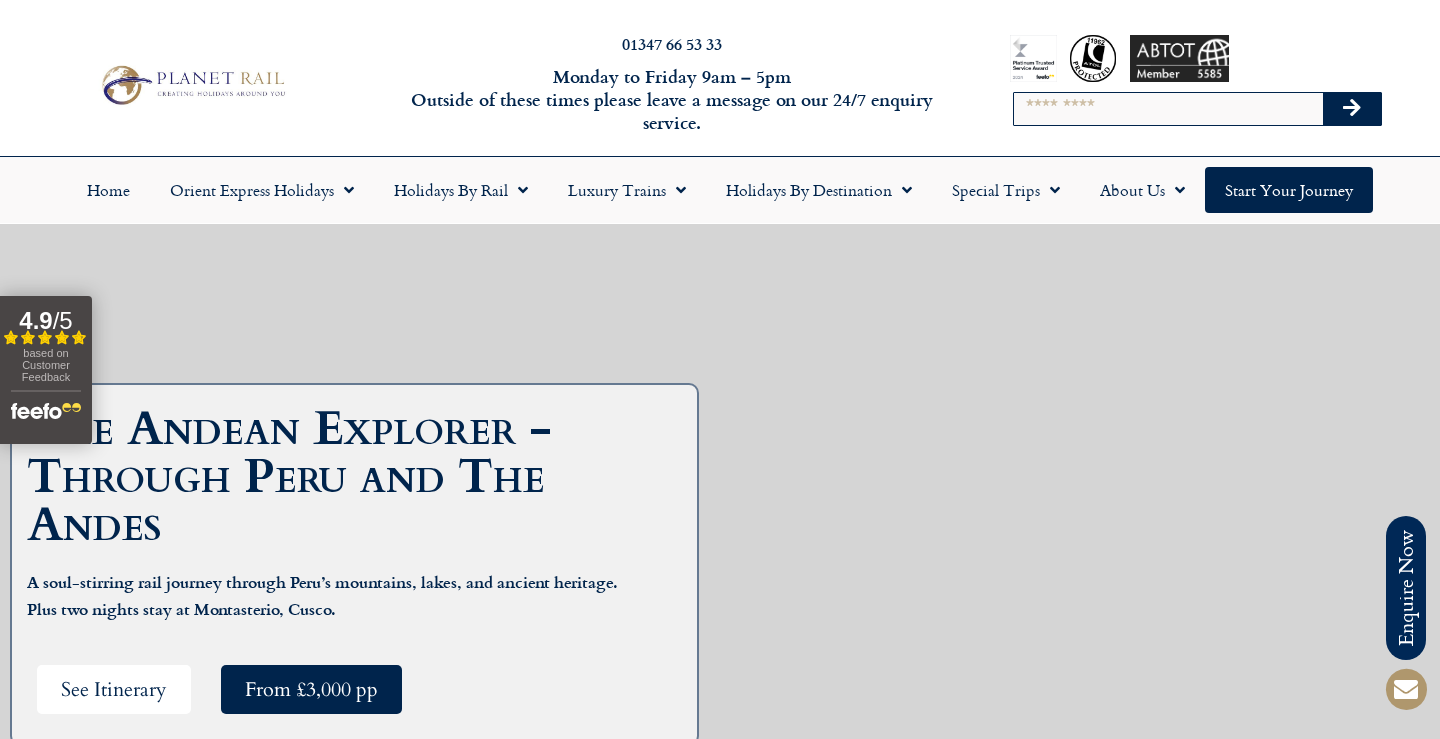 click on "See Itinerary" at bounding box center (114, 689) 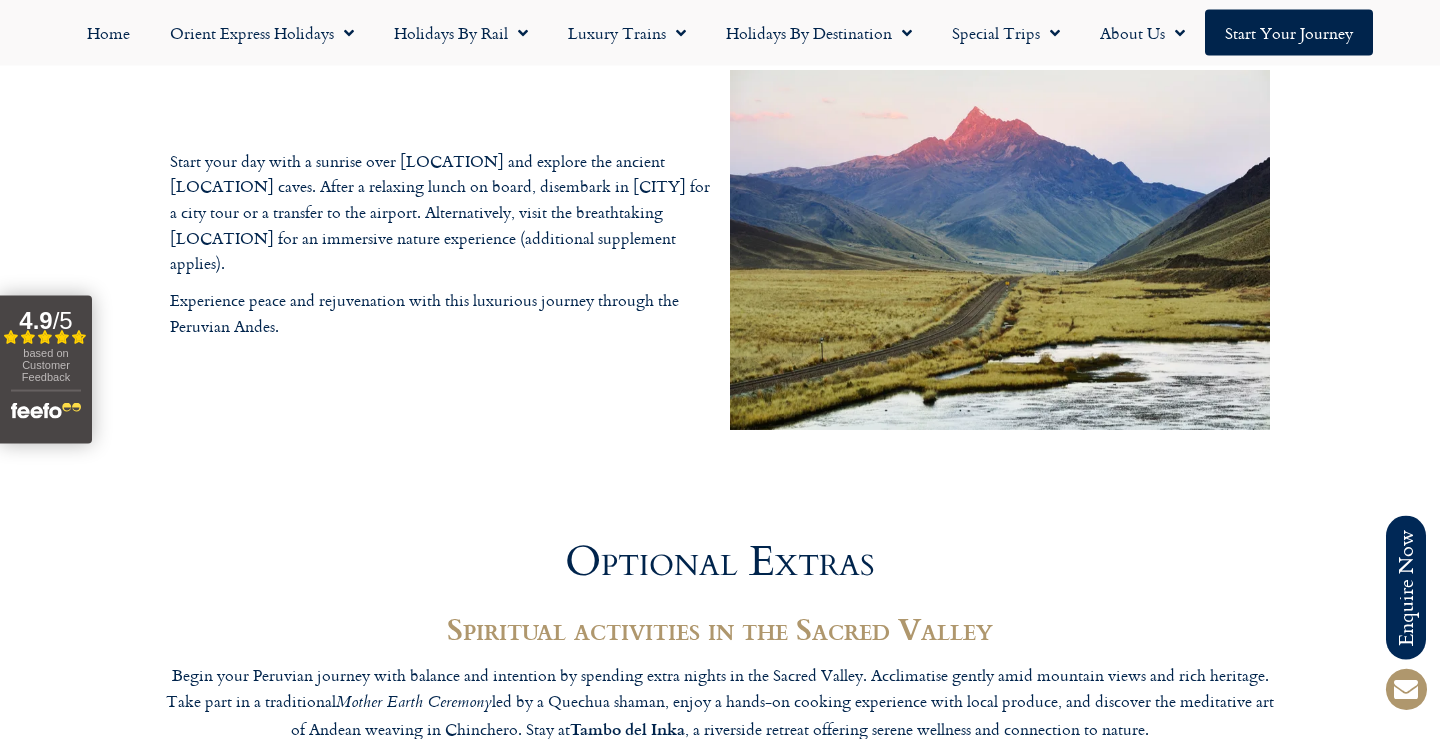 scroll, scrollTop: 4669, scrollLeft: 0, axis: vertical 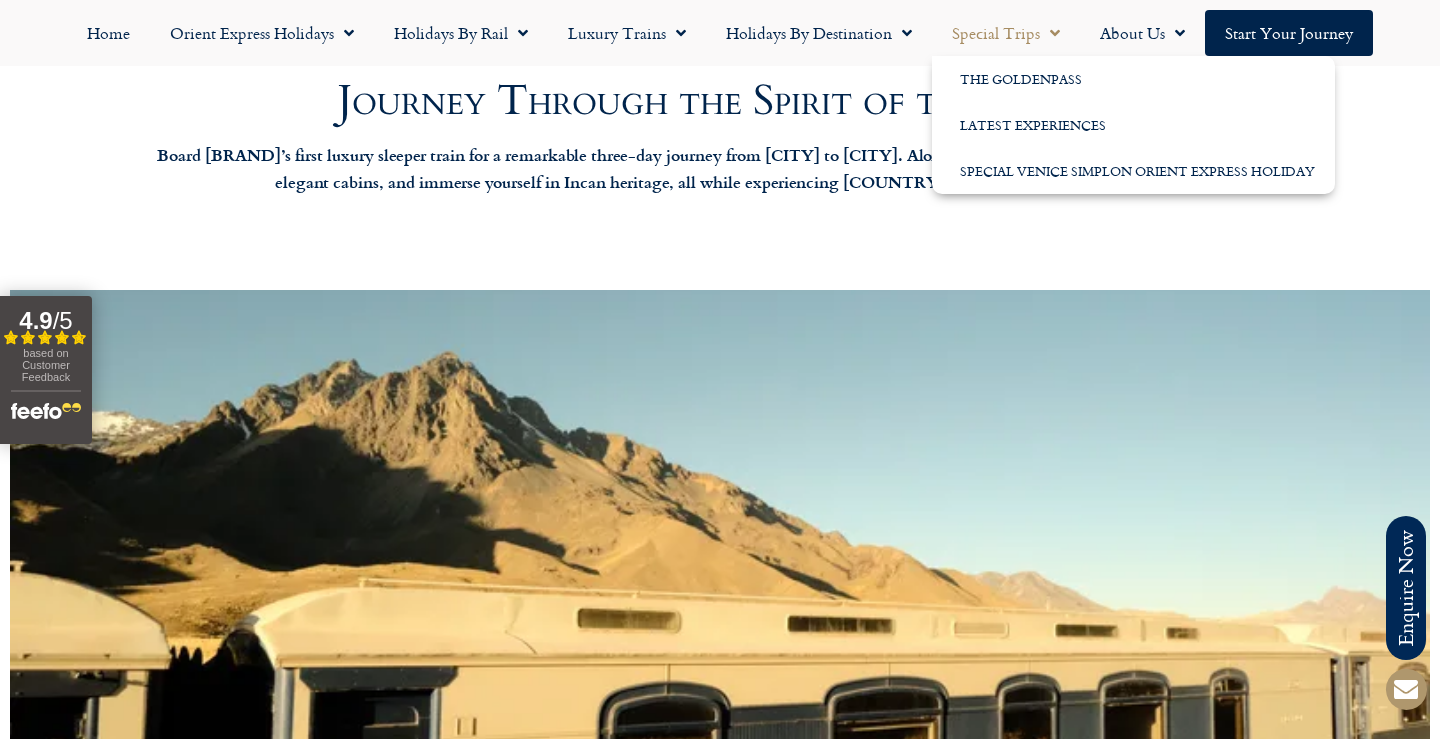 click on "Special Trips" 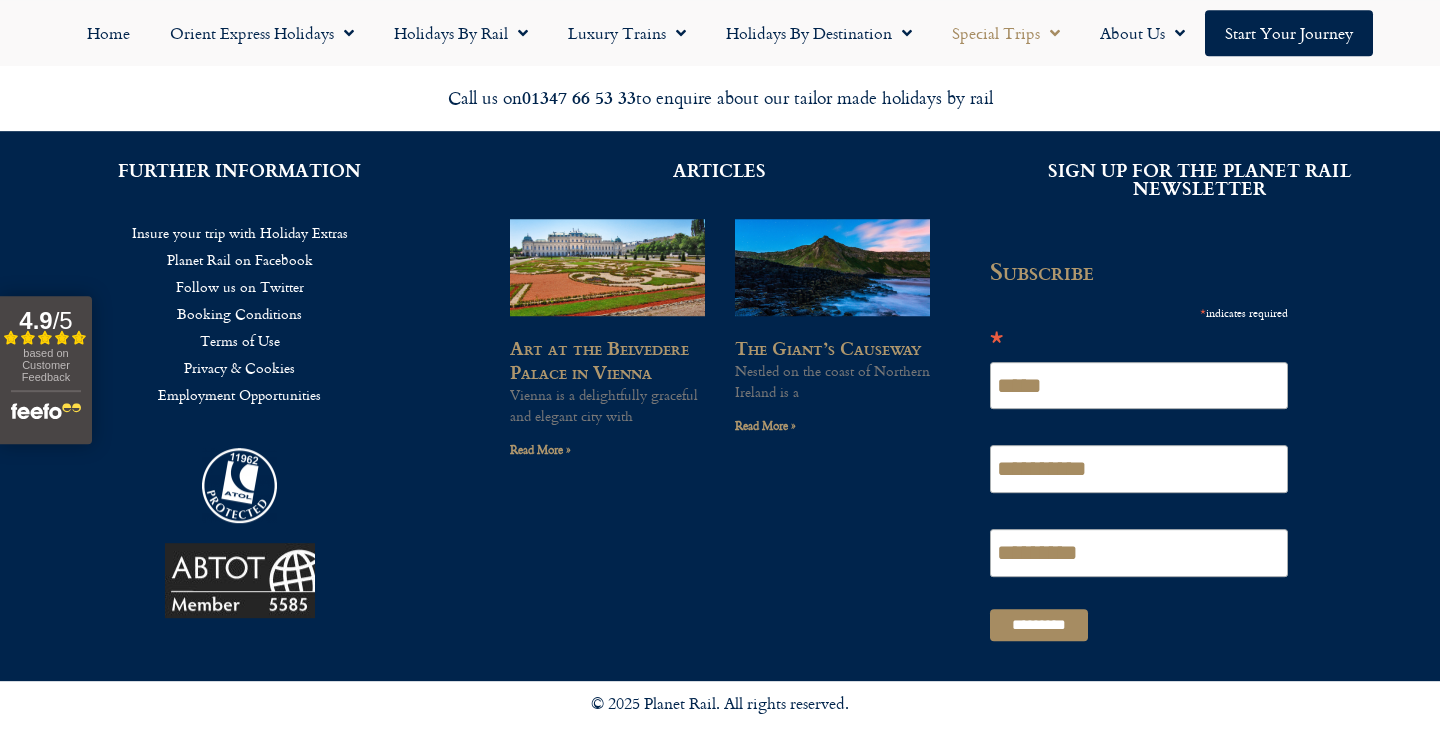 scroll, scrollTop: 694, scrollLeft: 0, axis: vertical 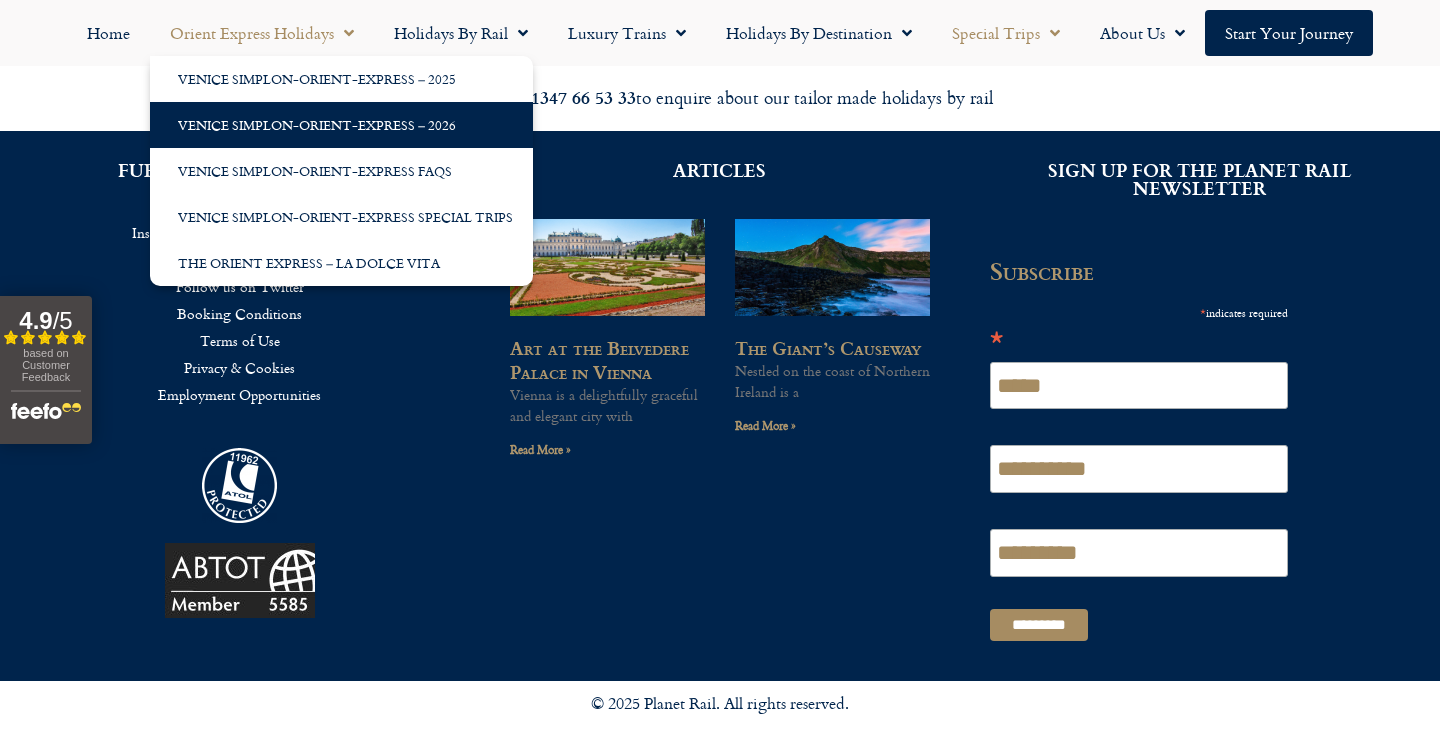 click on "Venice Simplon-Orient-Express – 2026" 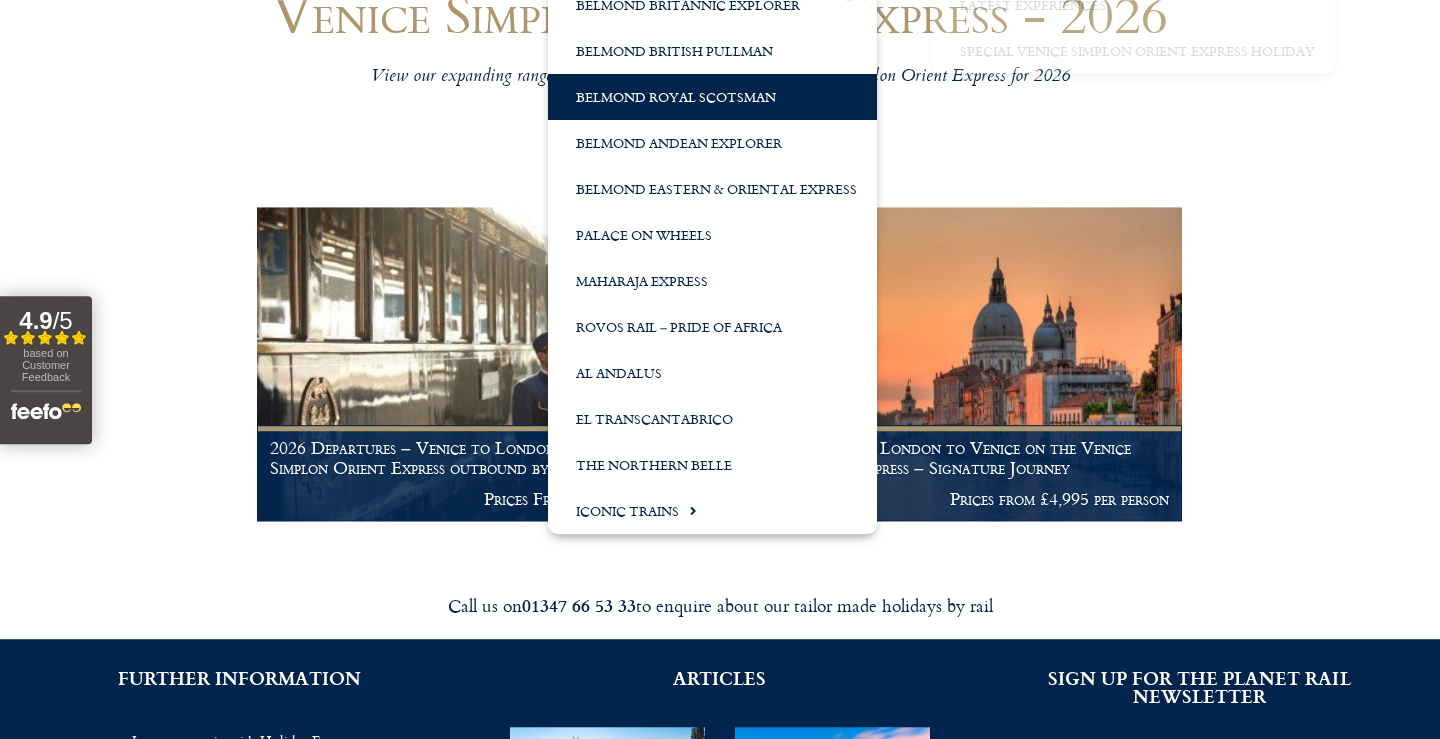 scroll, scrollTop: 306, scrollLeft: 0, axis: vertical 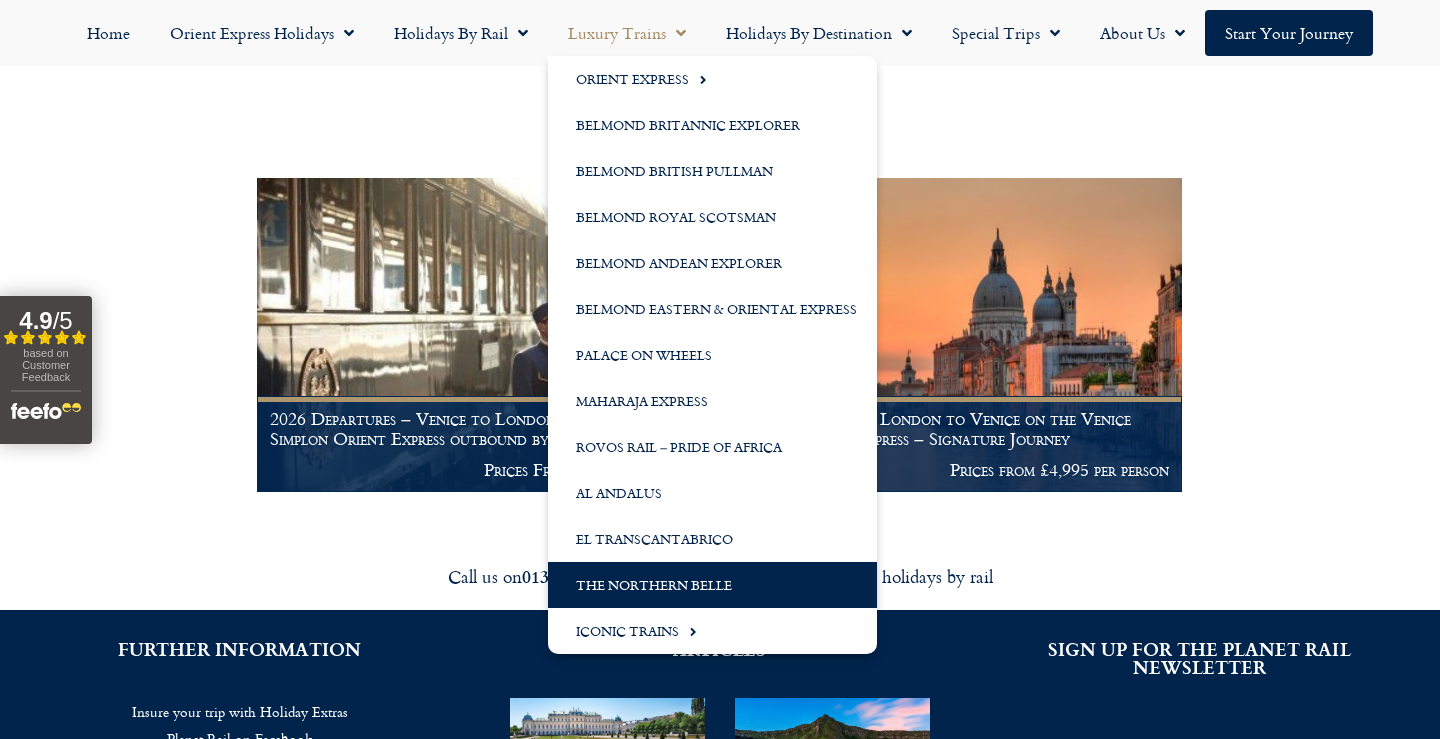 click on "The Northern Belle" 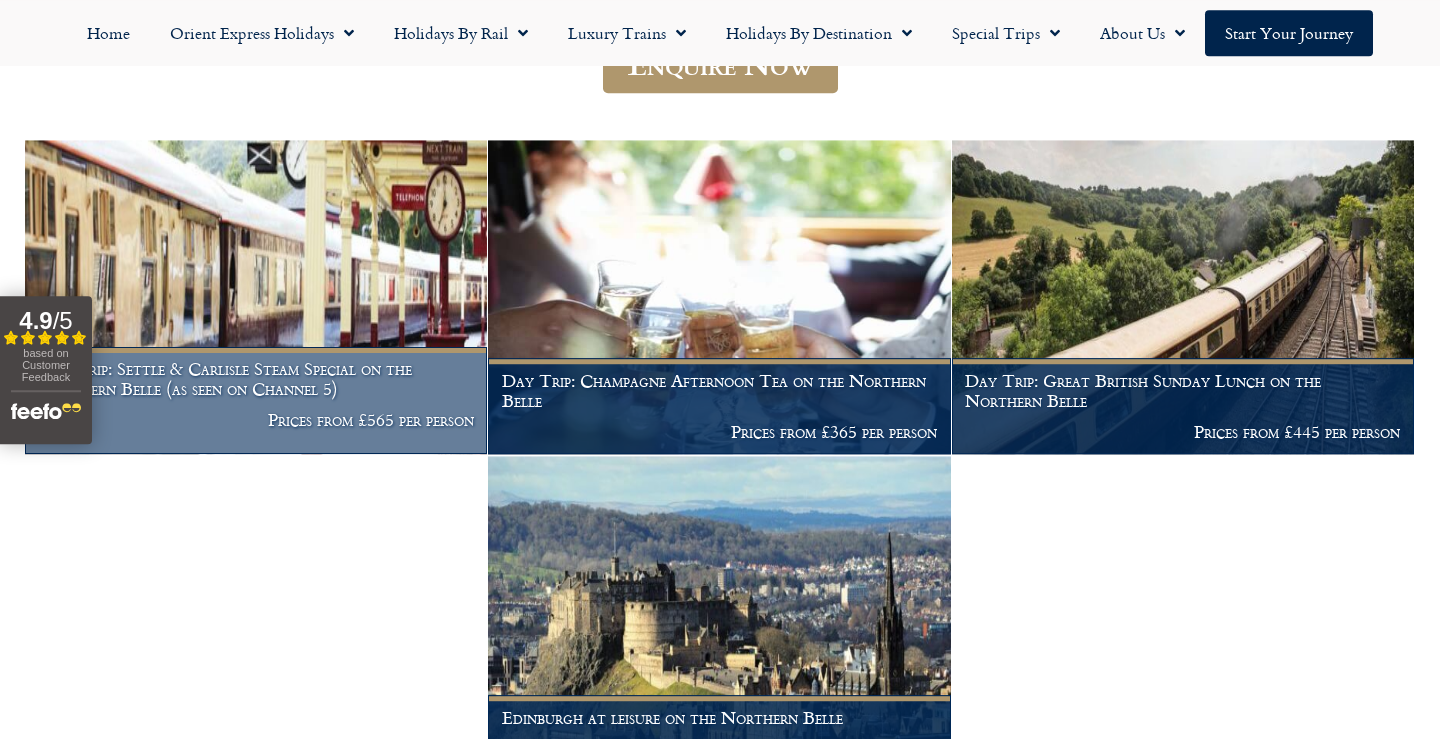 scroll, scrollTop: 408, scrollLeft: 0, axis: vertical 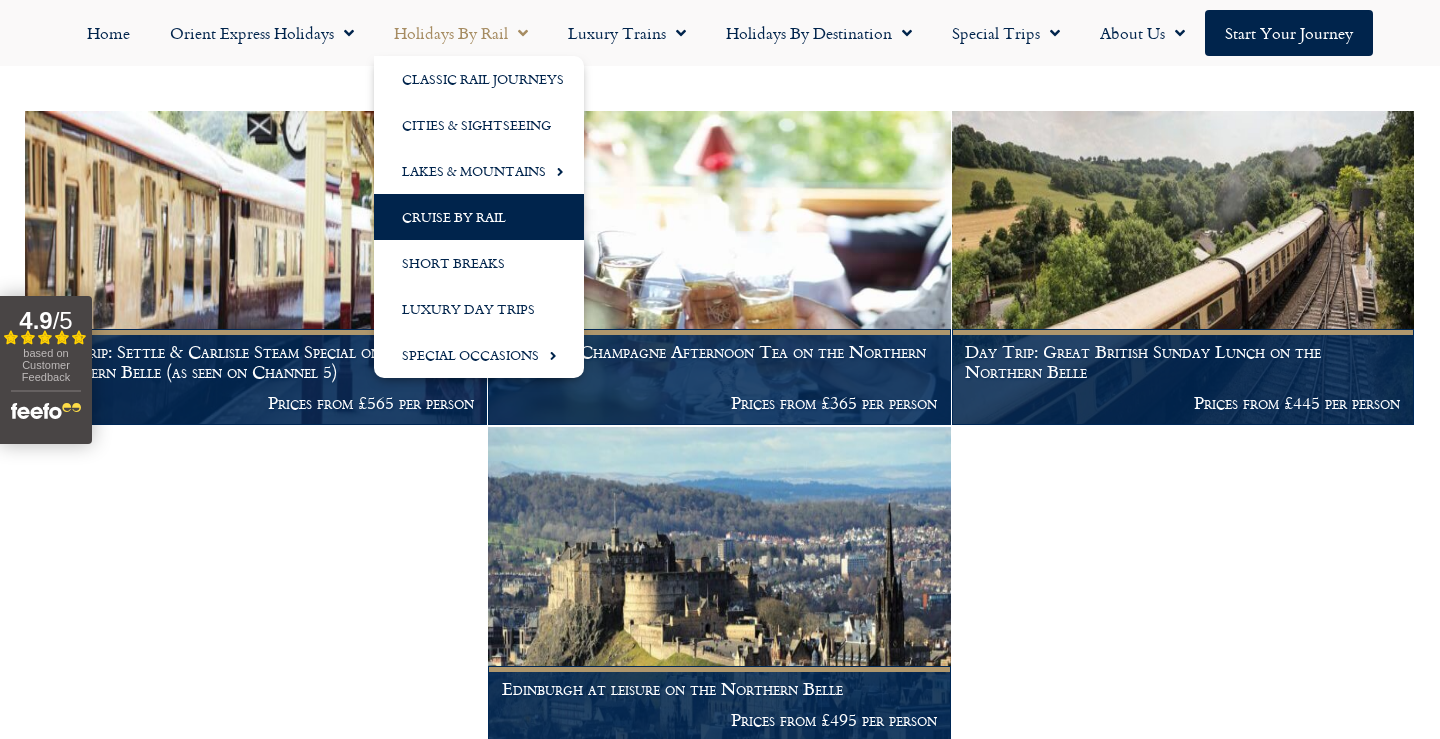 click on "Cruise by Rail" 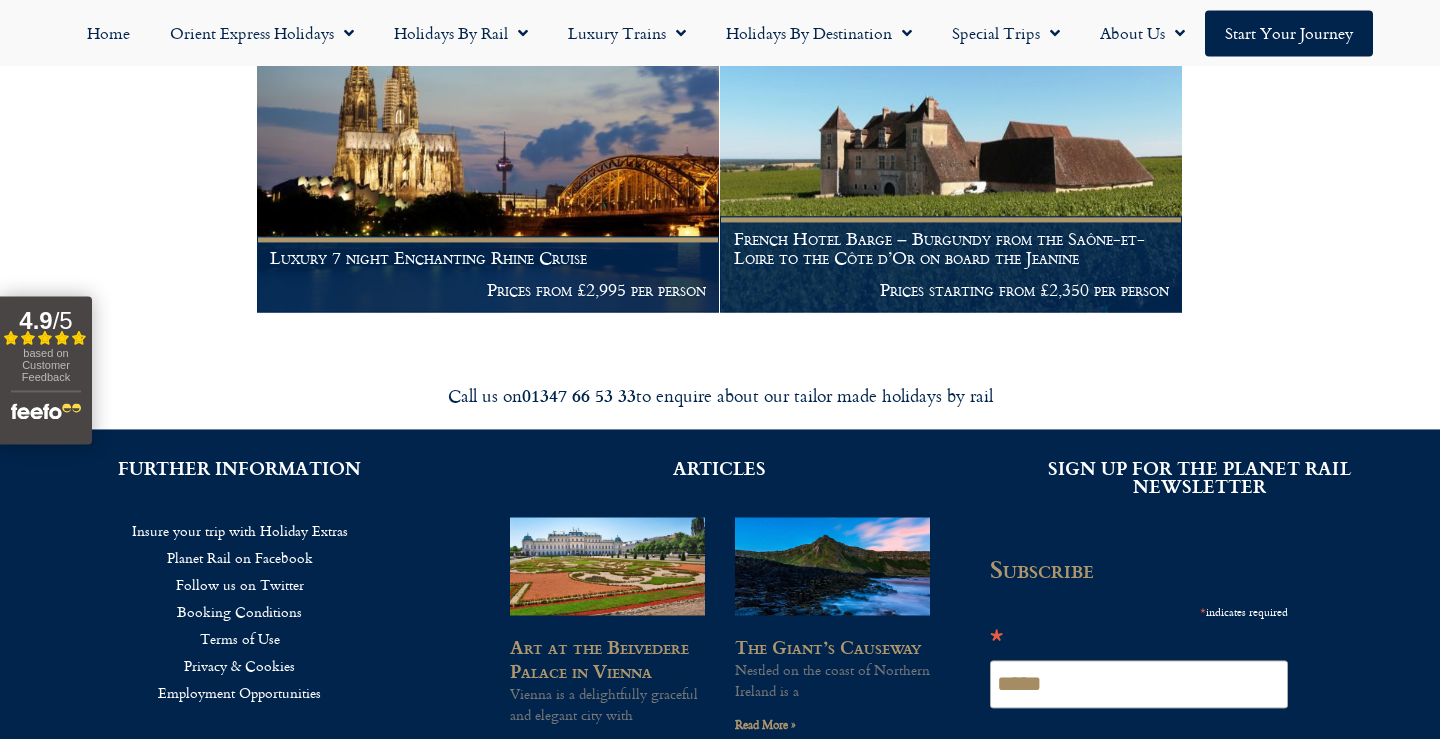 scroll, scrollTop: 918, scrollLeft: 0, axis: vertical 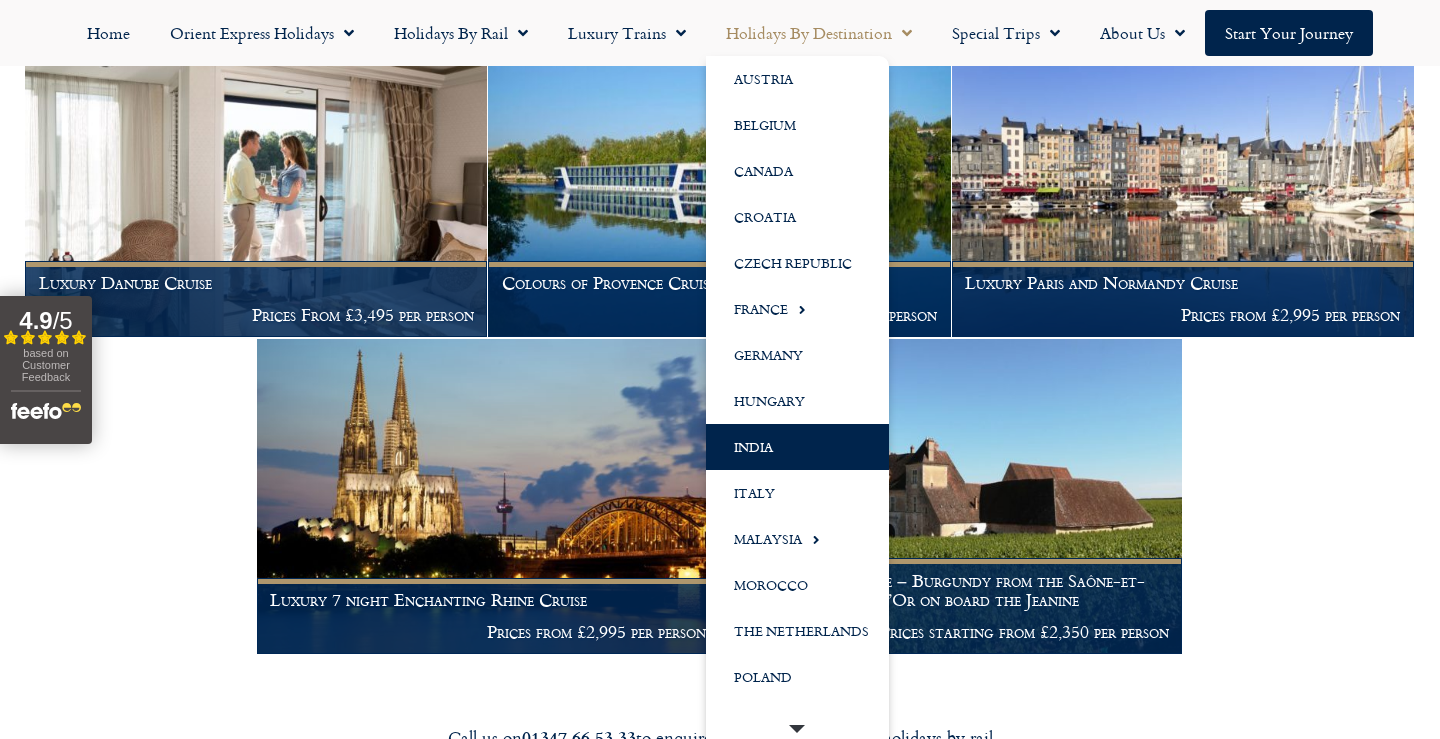 click on "India" 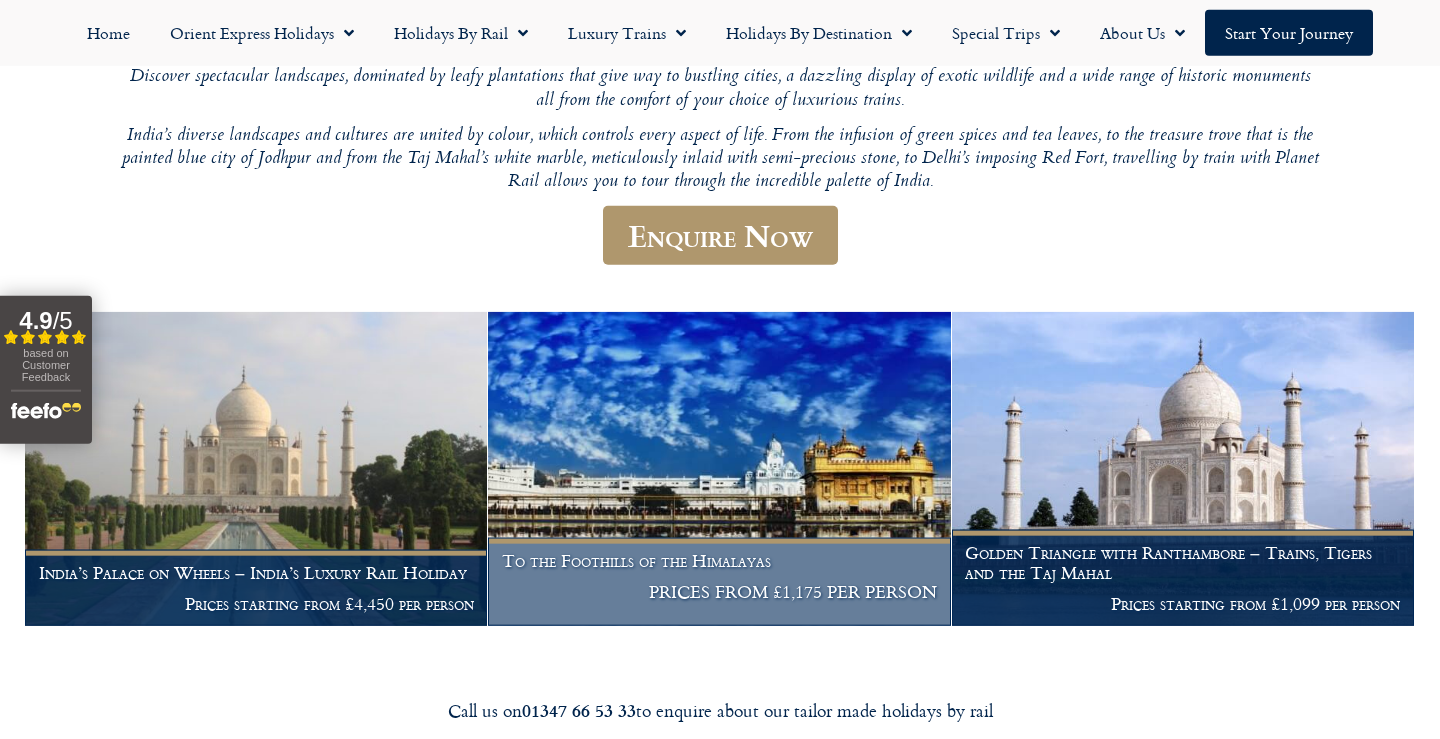 scroll, scrollTop: 408, scrollLeft: 0, axis: vertical 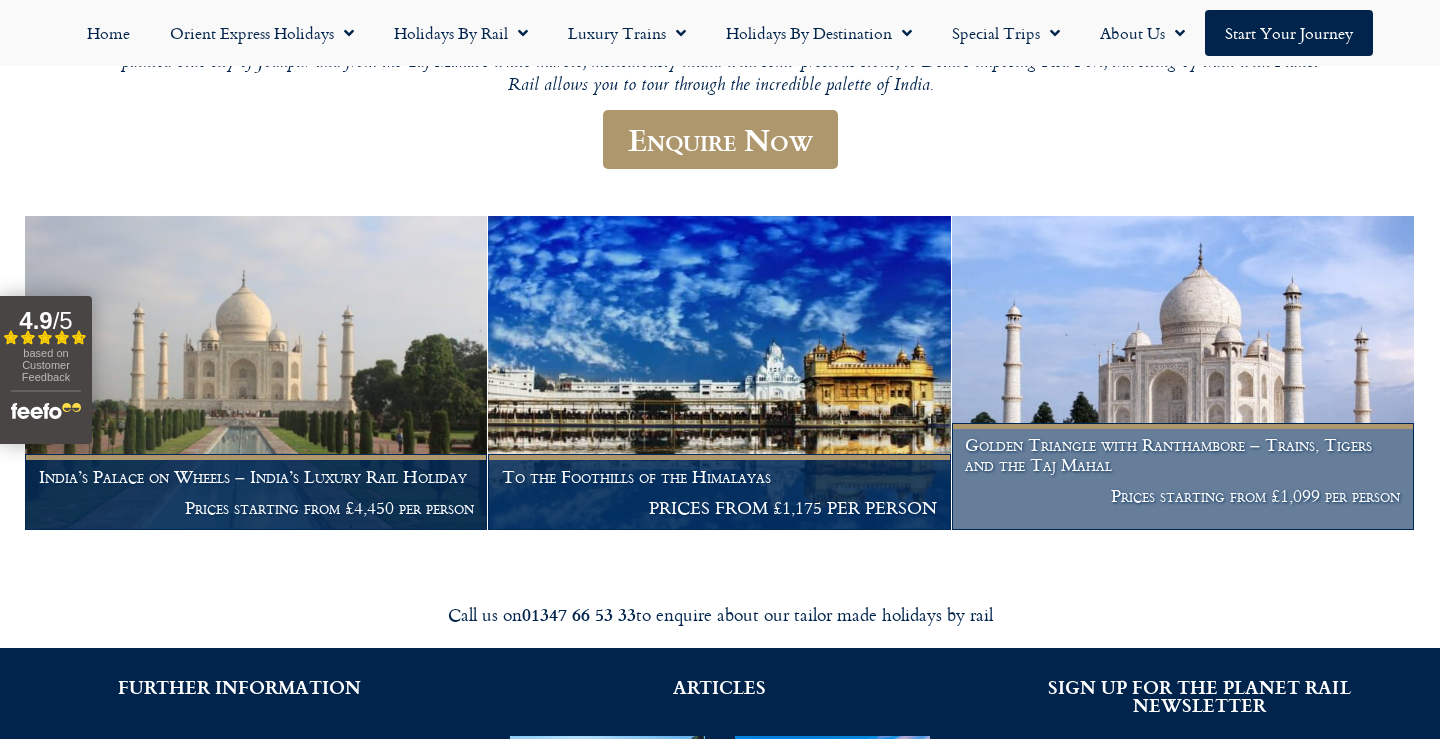 click on "Golden Triangle with Ranthambore – Trains, Tigers and the Taj Mahal
Prices starting from £1,099 per person" at bounding box center [1183, 477] 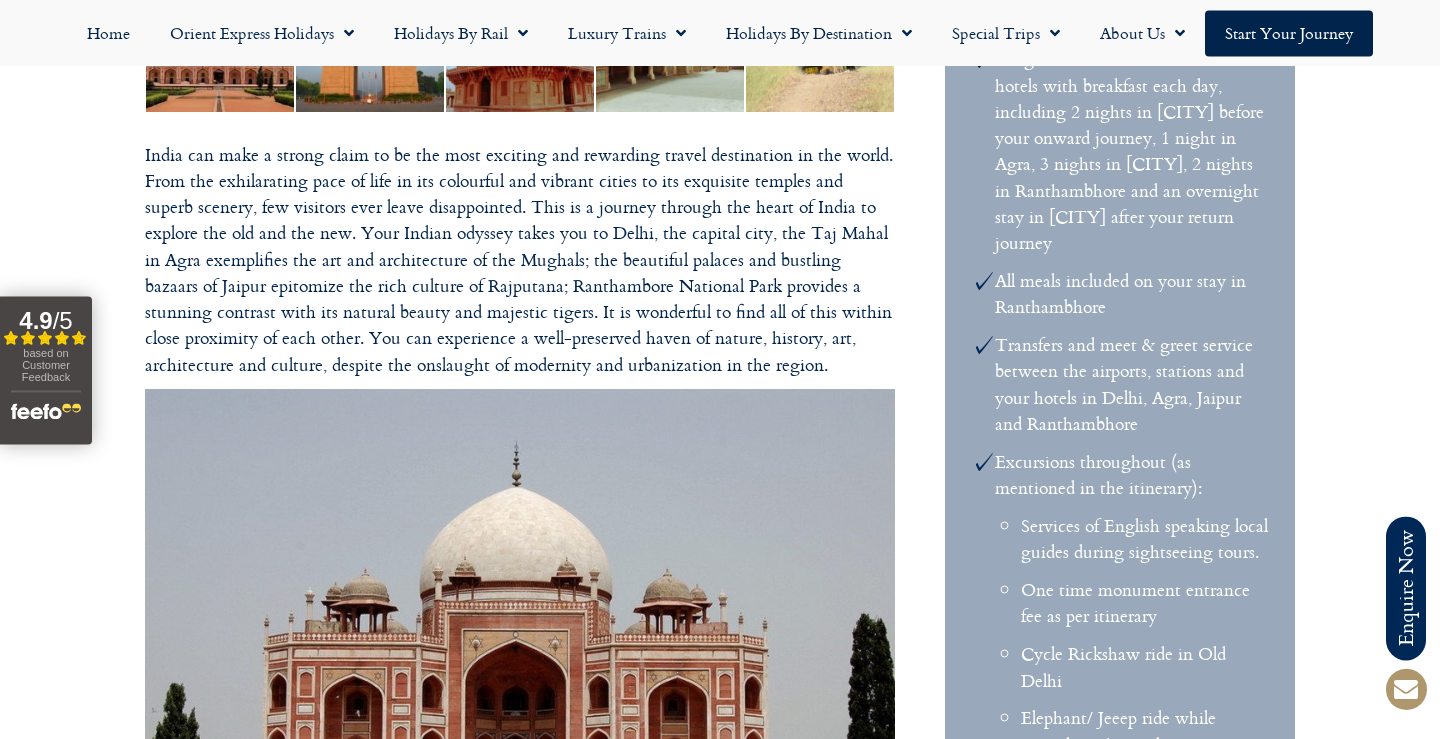 scroll, scrollTop: 1224, scrollLeft: 0, axis: vertical 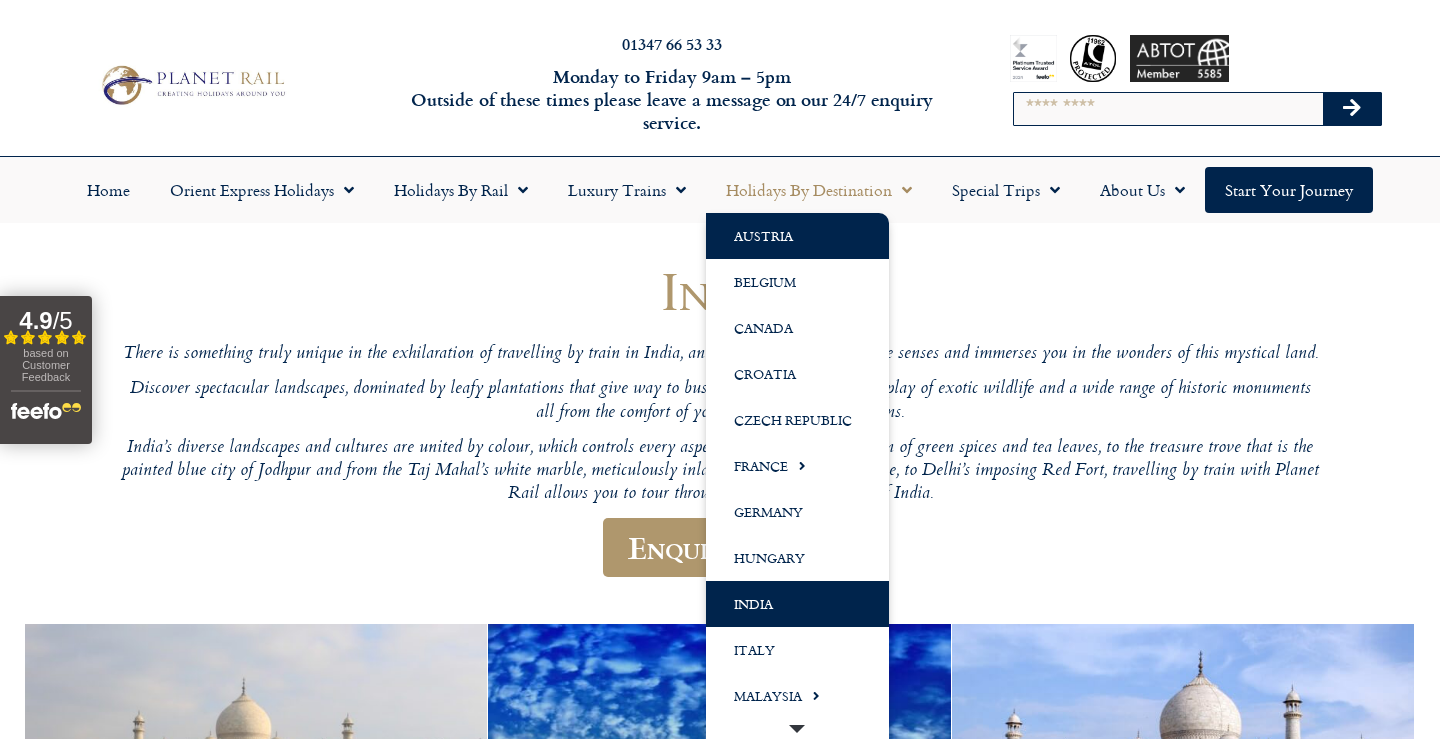 click on "Austria" 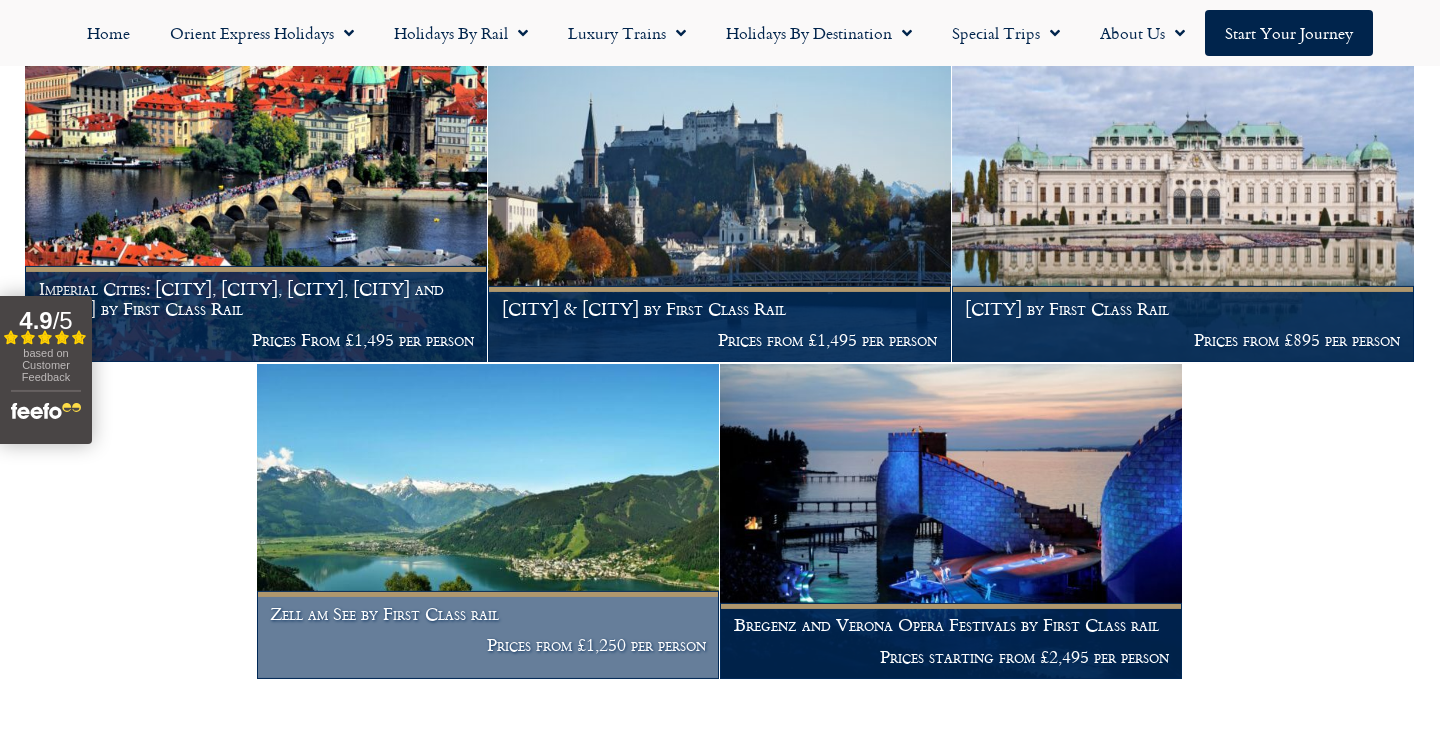 scroll, scrollTop: 714, scrollLeft: 0, axis: vertical 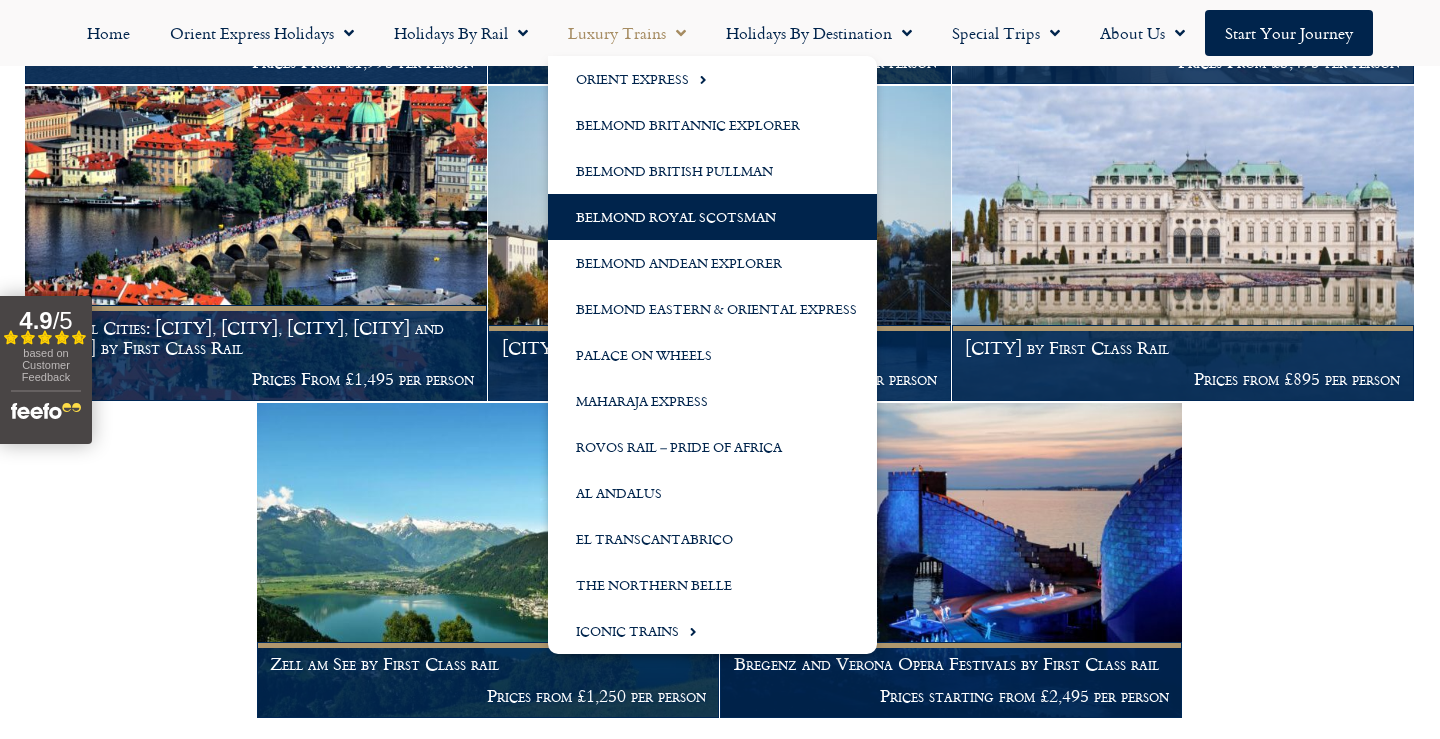click on "Belmond Royal Scotsman" 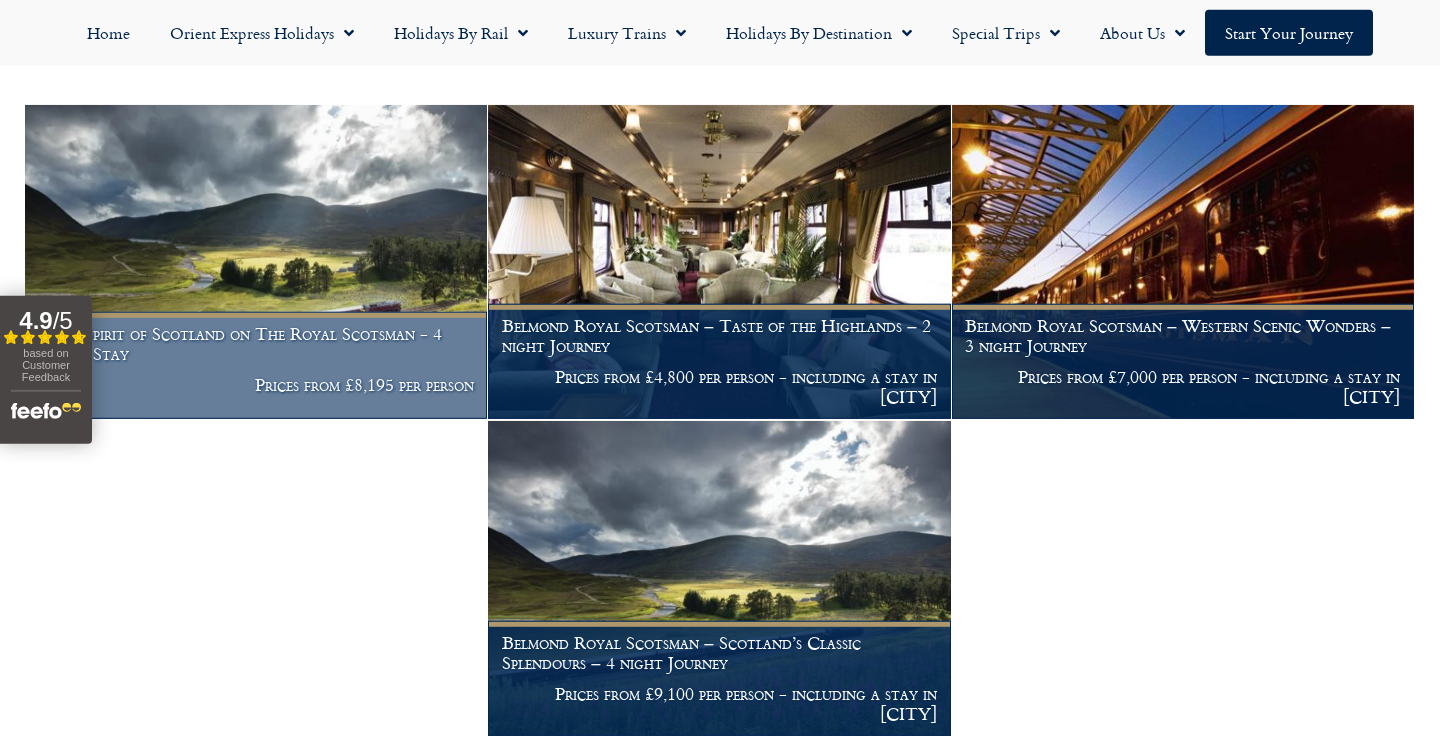 scroll, scrollTop: 408, scrollLeft: 0, axis: vertical 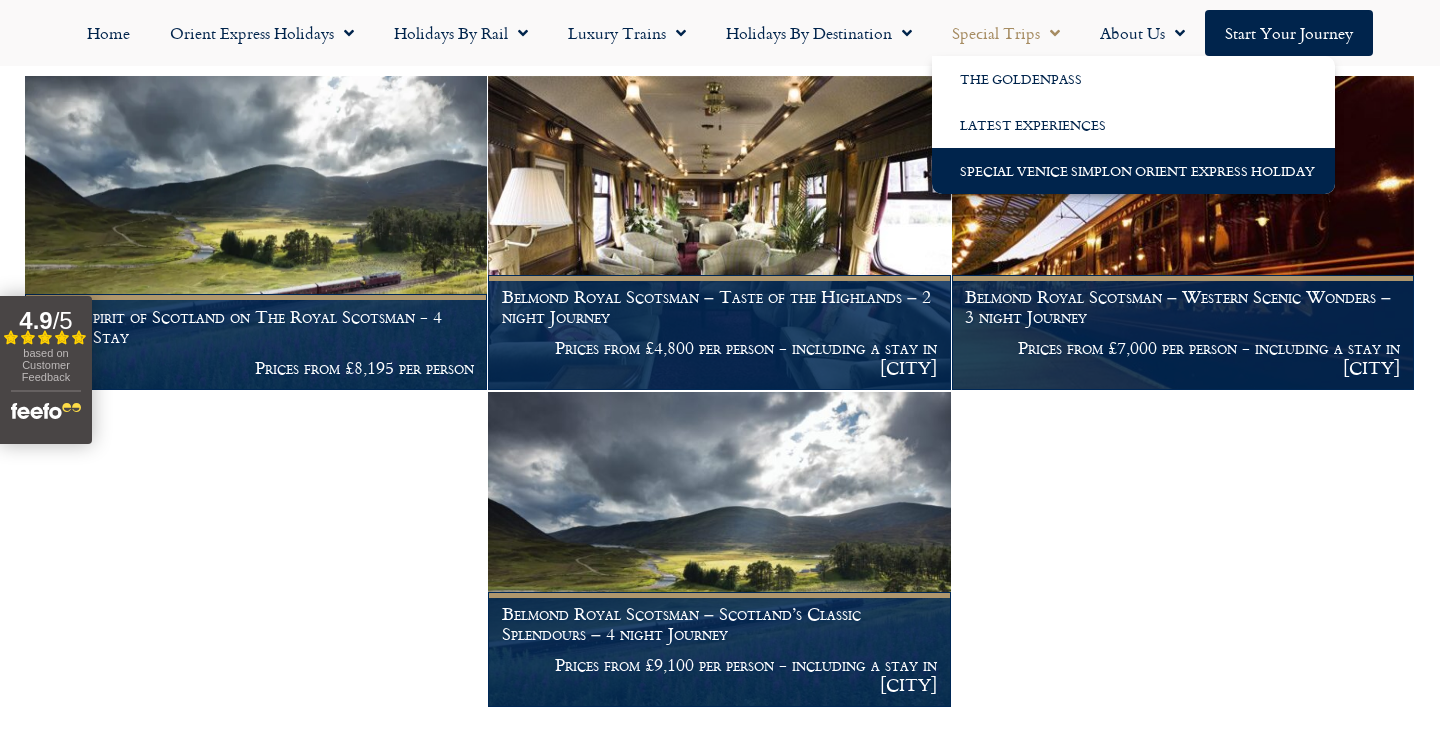 click on "Special Venice Simplon Orient Express Holiday" 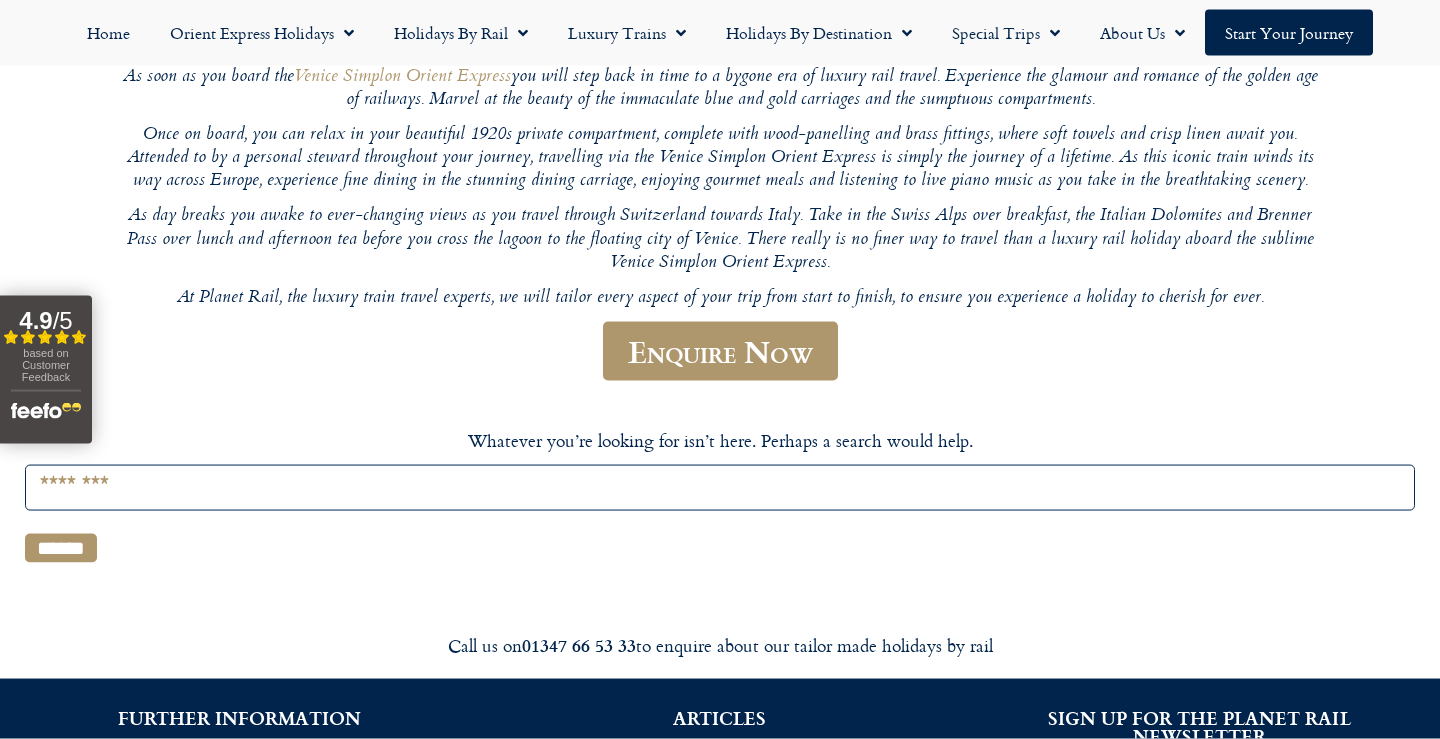 scroll, scrollTop: 408, scrollLeft: 0, axis: vertical 